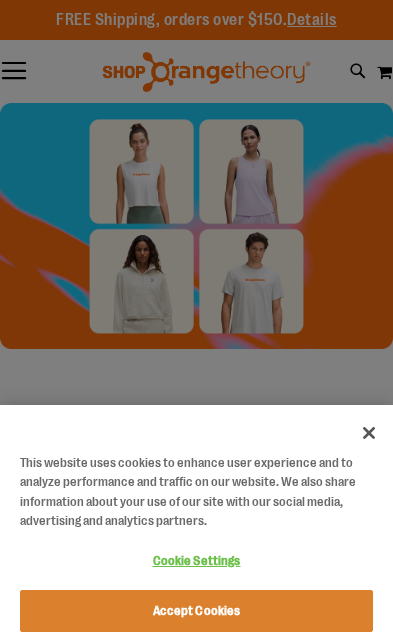 scroll, scrollTop: 0, scrollLeft: 0, axis: both 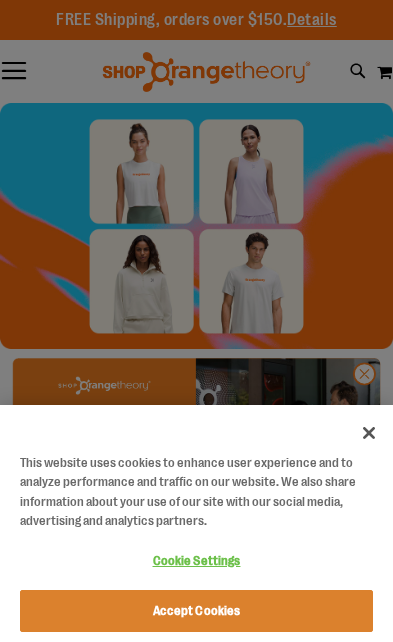click on "Accept Cookies" at bounding box center (196, 611) 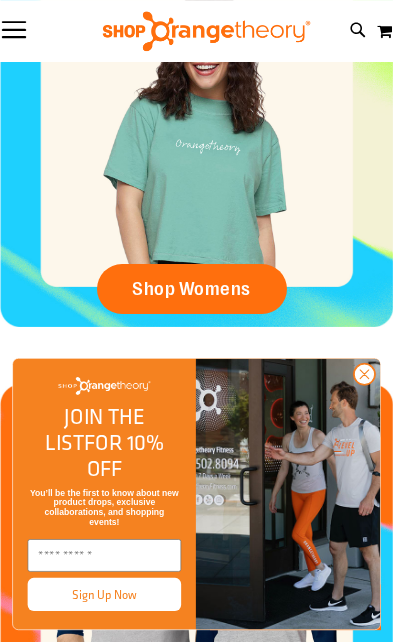 scroll, scrollTop: 910, scrollLeft: 0, axis: vertical 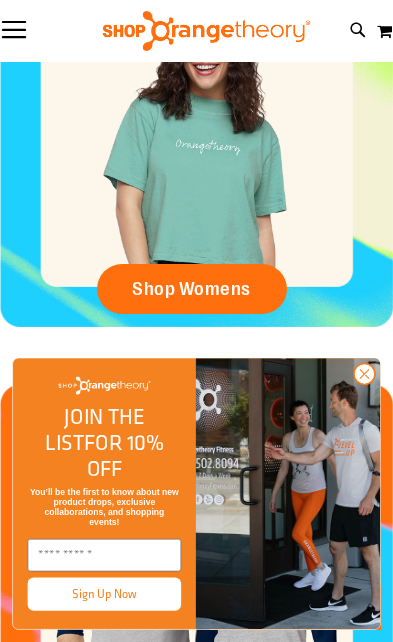 click 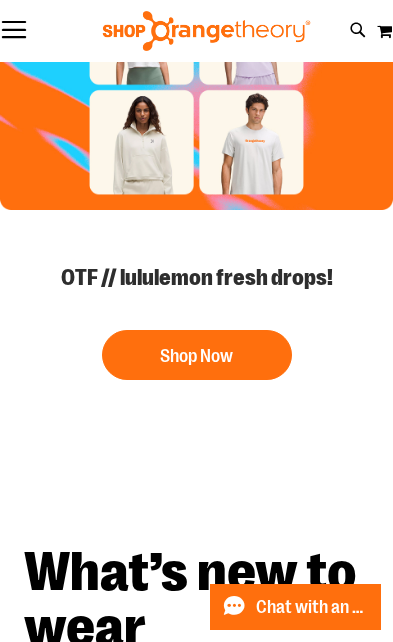 scroll, scrollTop: 0, scrollLeft: 0, axis: both 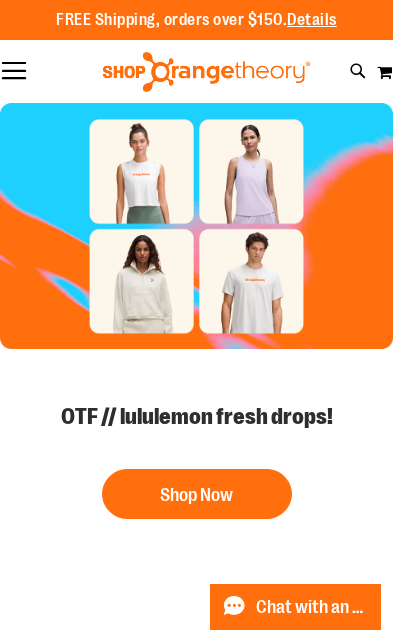 click on "Shop Now" at bounding box center (197, 494) 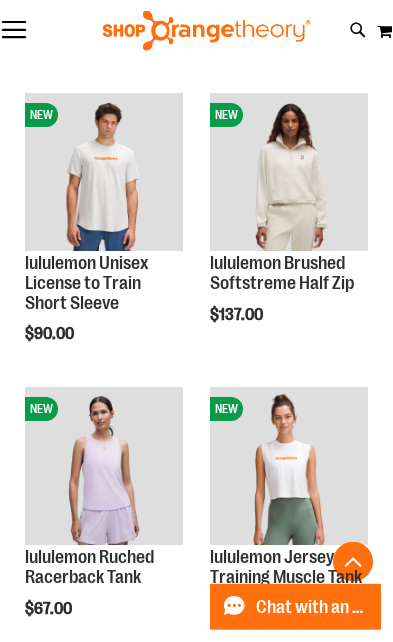 scroll, scrollTop: 563, scrollLeft: 0, axis: vertical 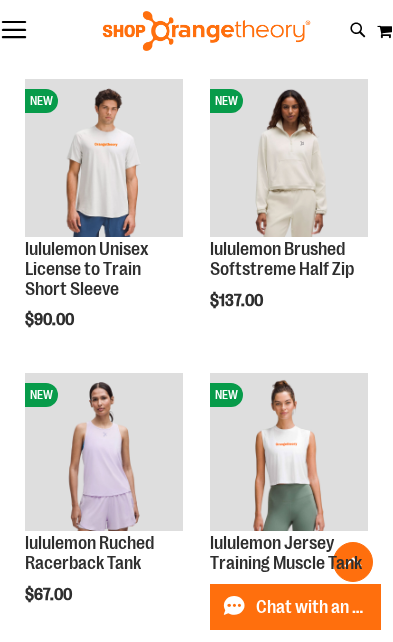 click at bounding box center [289, 452] 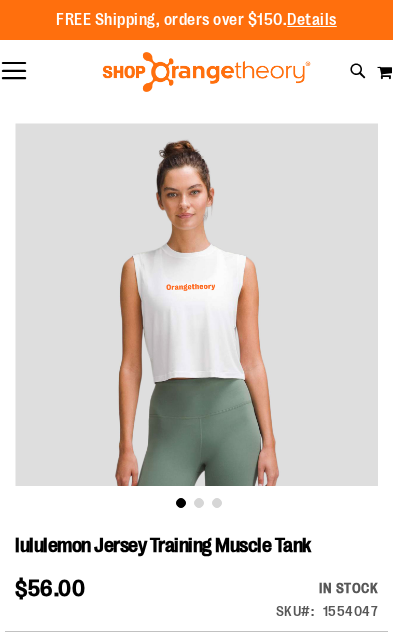 scroll, scrollTop: 0, scrollLeft: 0, axis: both 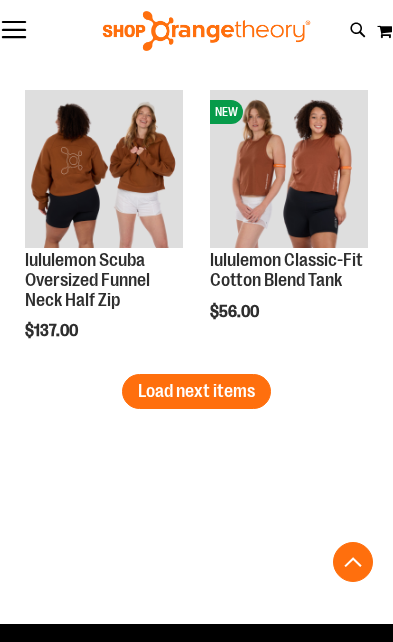 click on "Load next items" at bounding box center [196, 391] 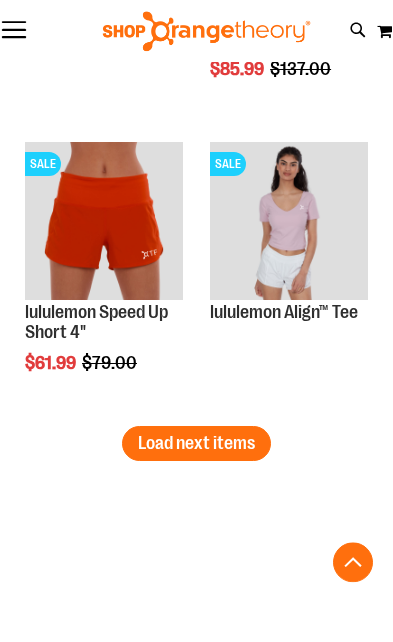 scroll, scrollTop: 6968, scrollLeft: 0, axis: vertical 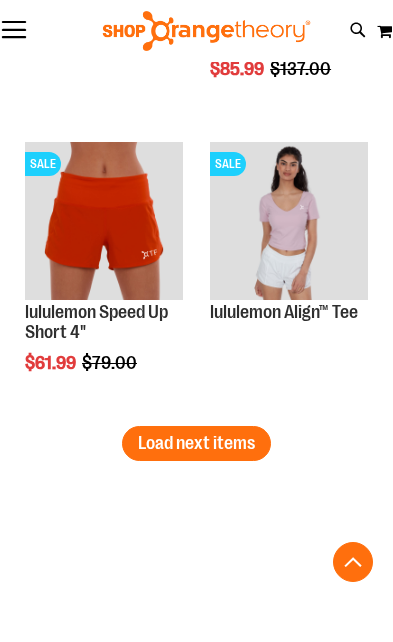 click on "Load next items" at bounding box center (196, 443) 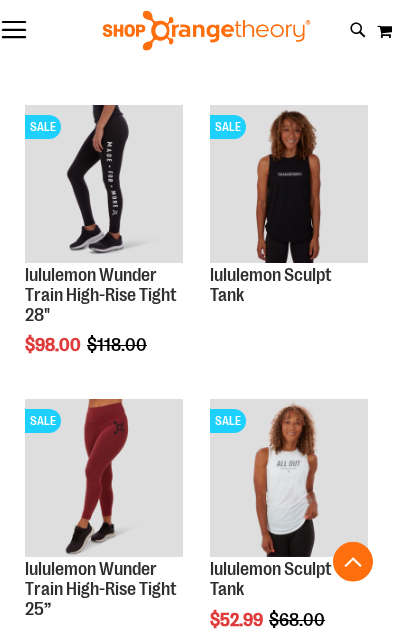 scroll, scrollTop: 7887, scrollLeft: 0, axis: vertical 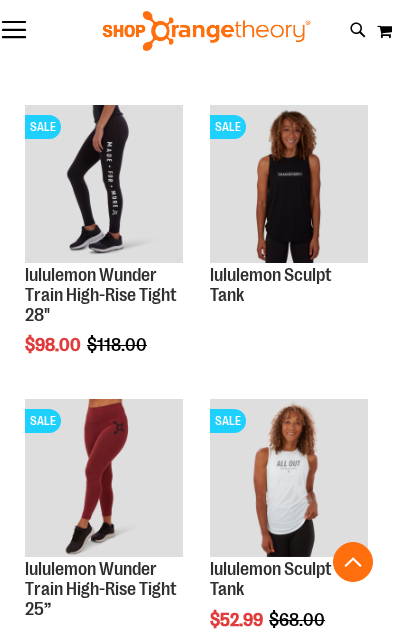 click at bounding box center [289, 478] 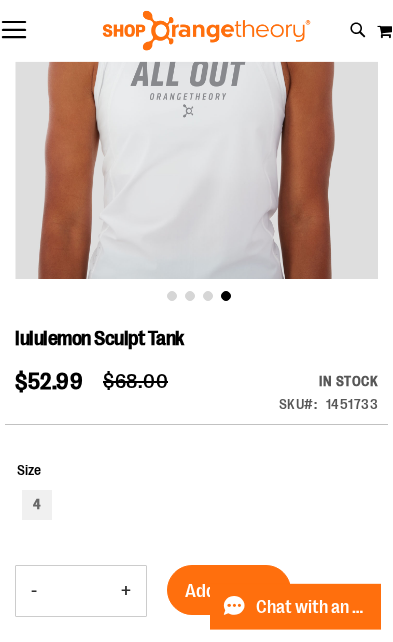 scroll, scrollTop: 207, scrollLeft: 0, axis: vertical 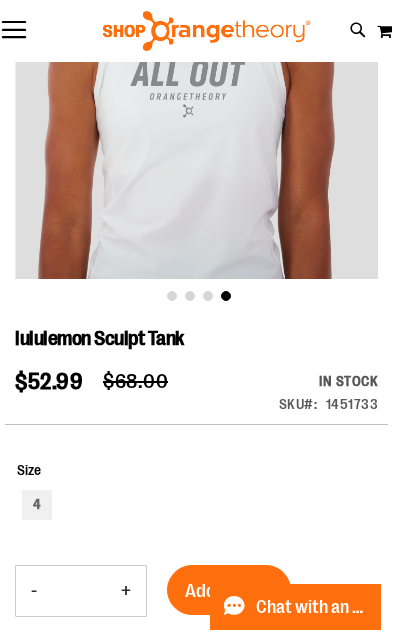 click on "Toggle Nav" at bounding box center (14, 31) 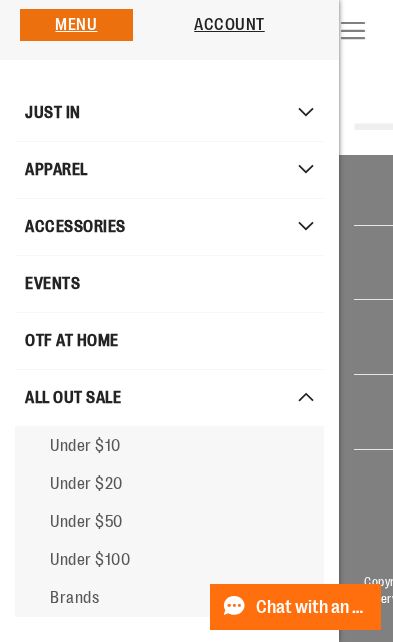 scroll, scrollTop: 16, scrollLeft: 0, axis: vertical 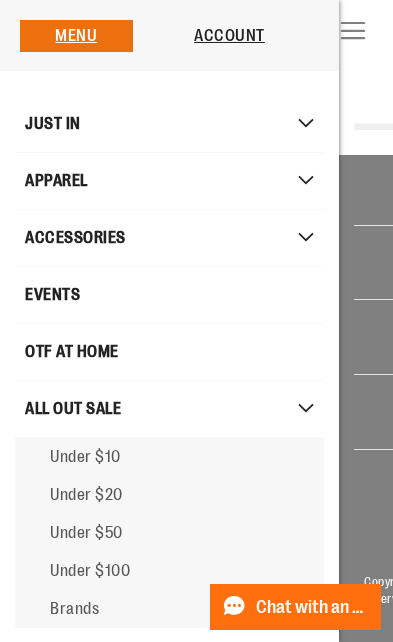 click on "Under $100" at bounding box center [90, 571] 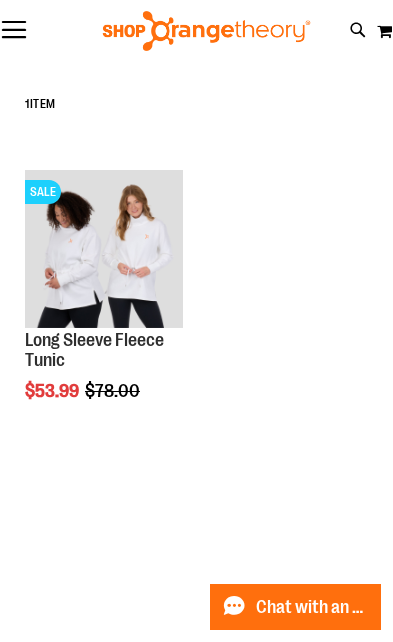 scroll, scrollTop: 0, scrollLeft: 0, axis: both 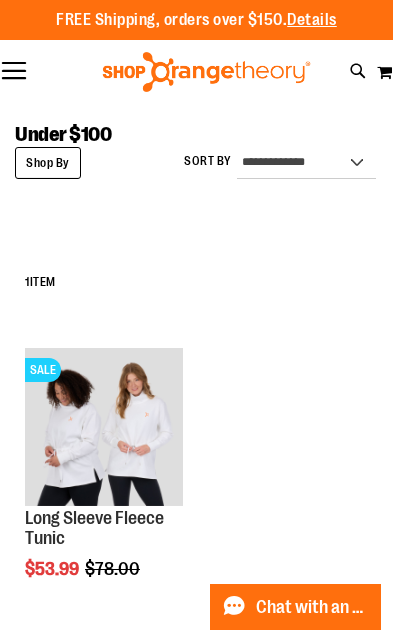 click on "Toggle Nav" at bounding box center [14, 72] 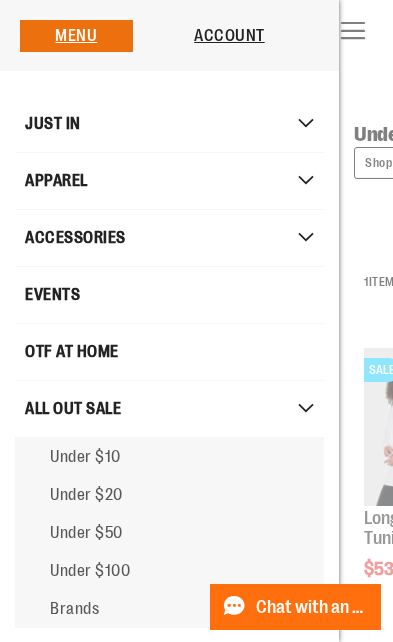 click on "Under $10" at bounding box center (169, 457) 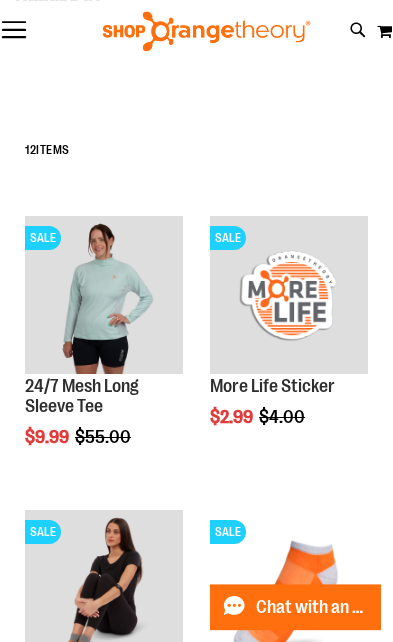 scroll, scrollTop: 0, scrollLeft: 0, axis: both 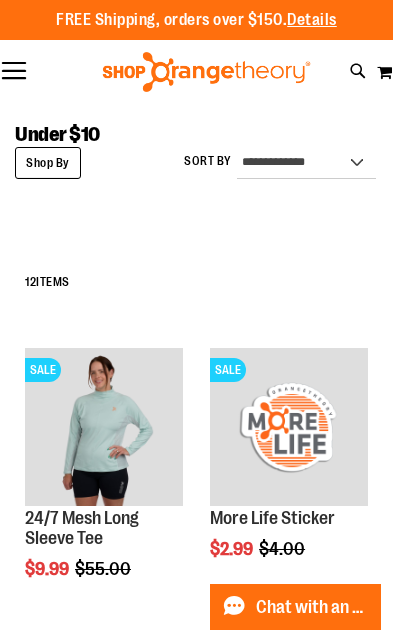 click on "Shop By" at bounding box center (48, 163) 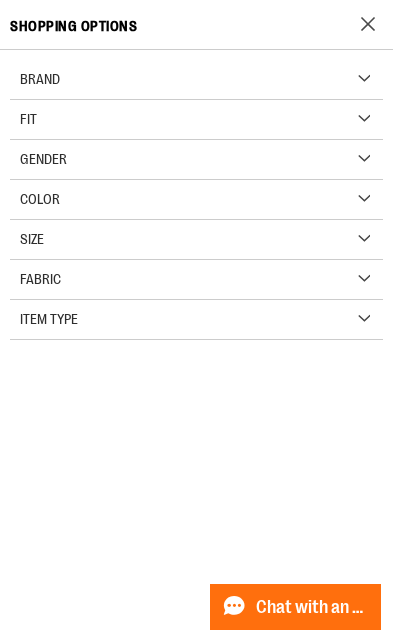 click on "Shop By" at bounding box center (366, 24) 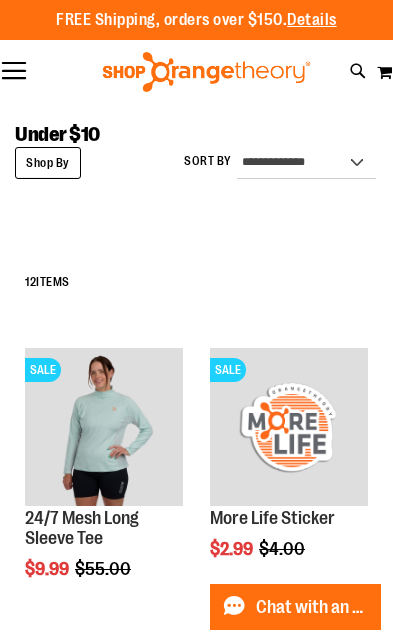 click on "Toggle Nav" at bounding box center (14, 72) 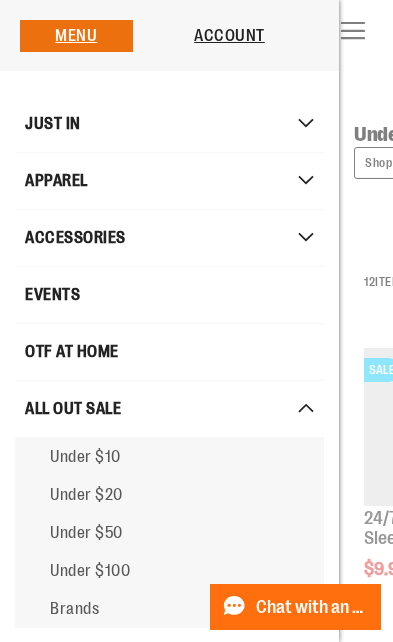 click on "Under $20" at bounding box center (86, 495) 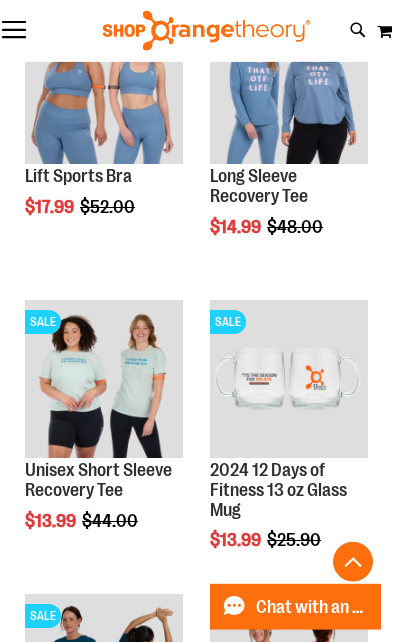 scroll, scrollTop: 931, scrollLeft: 0, axis: vertical 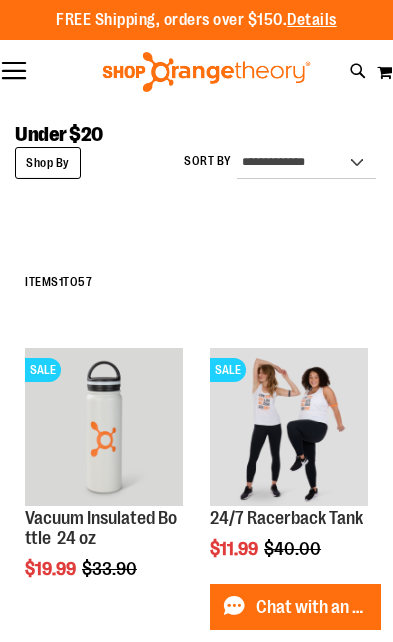 click on "Toggle Nav" at bounding box center (14, 72) 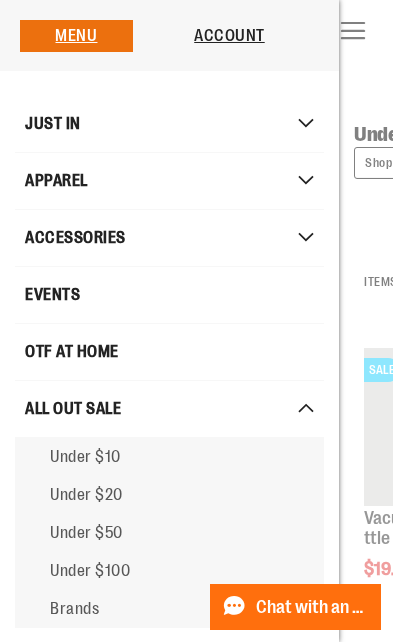 click on "Under $50" at bounding box center [86, 533] 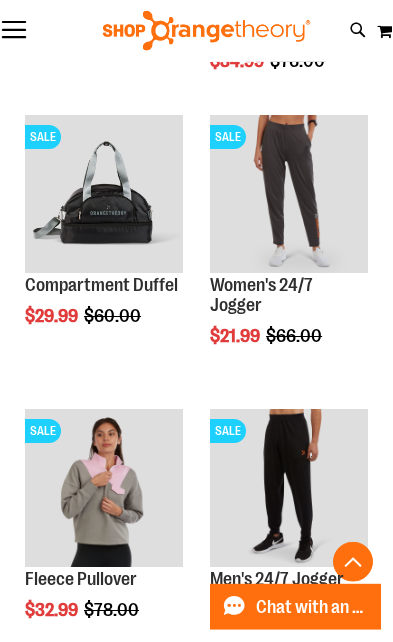 scroll, scrollTop: 1117, scrollLeft: 0, axis: vertical 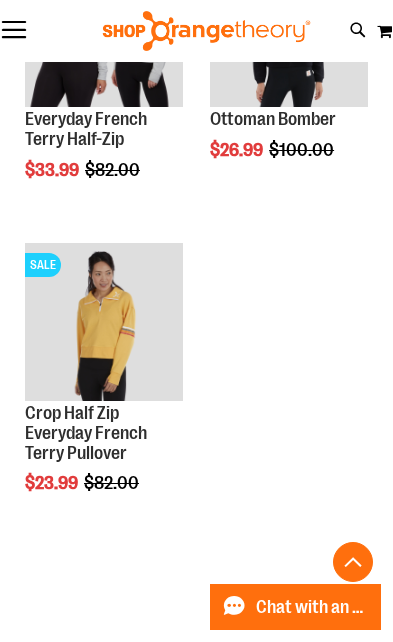 click at bounding box center [104, 322] 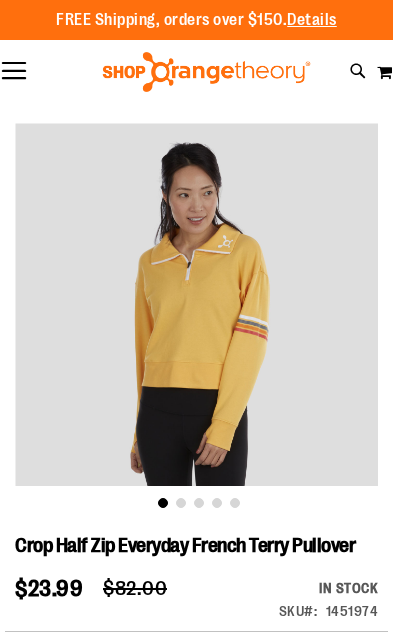 scroll, scrollTop: 0, scrollLeft: 0, axis: both 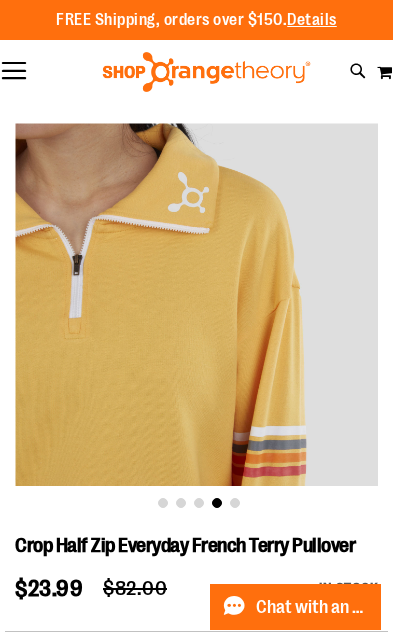 click on "Toggle Nav" at bounding box center (14, 72) 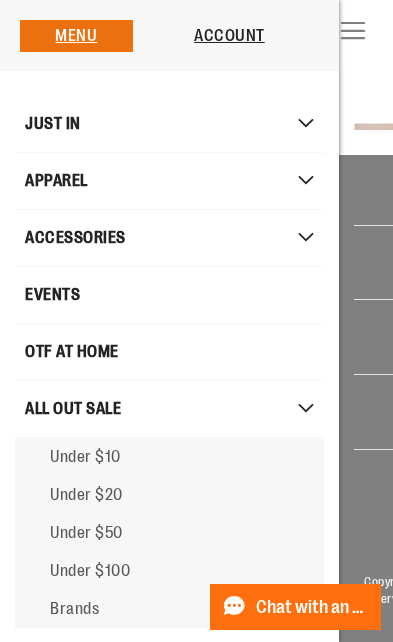 click on "Brands" at bounding box center (74, 609) 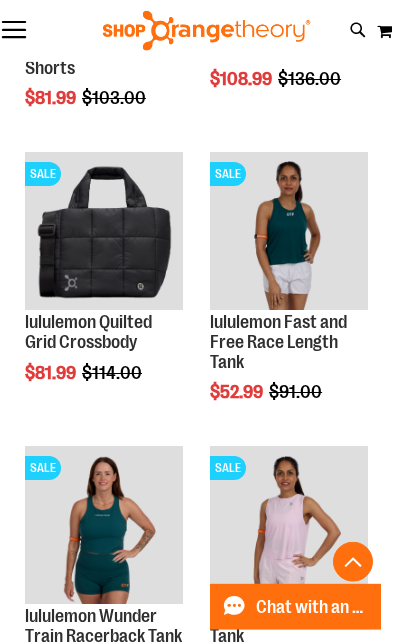 scroll, scrollTop: 1079, scrollLeft: 0, axis: vertical 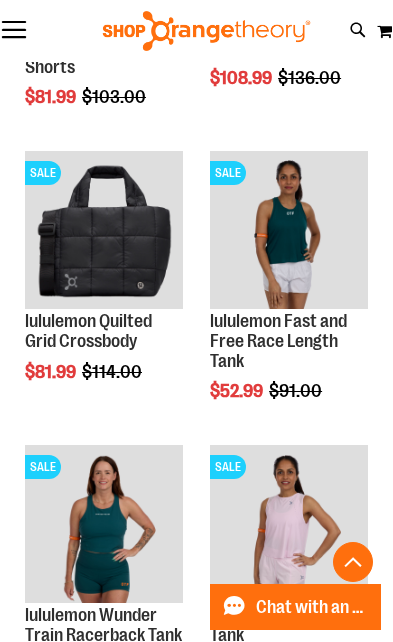 click at bounding box center (104, 524) 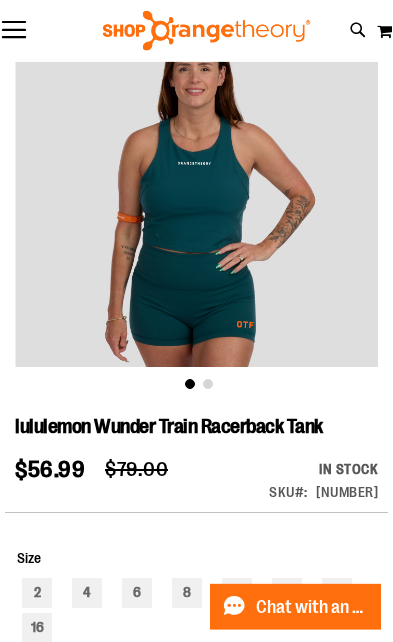 scroll, scrollTop: 120, scrollLeft: 0, axis: vertical 